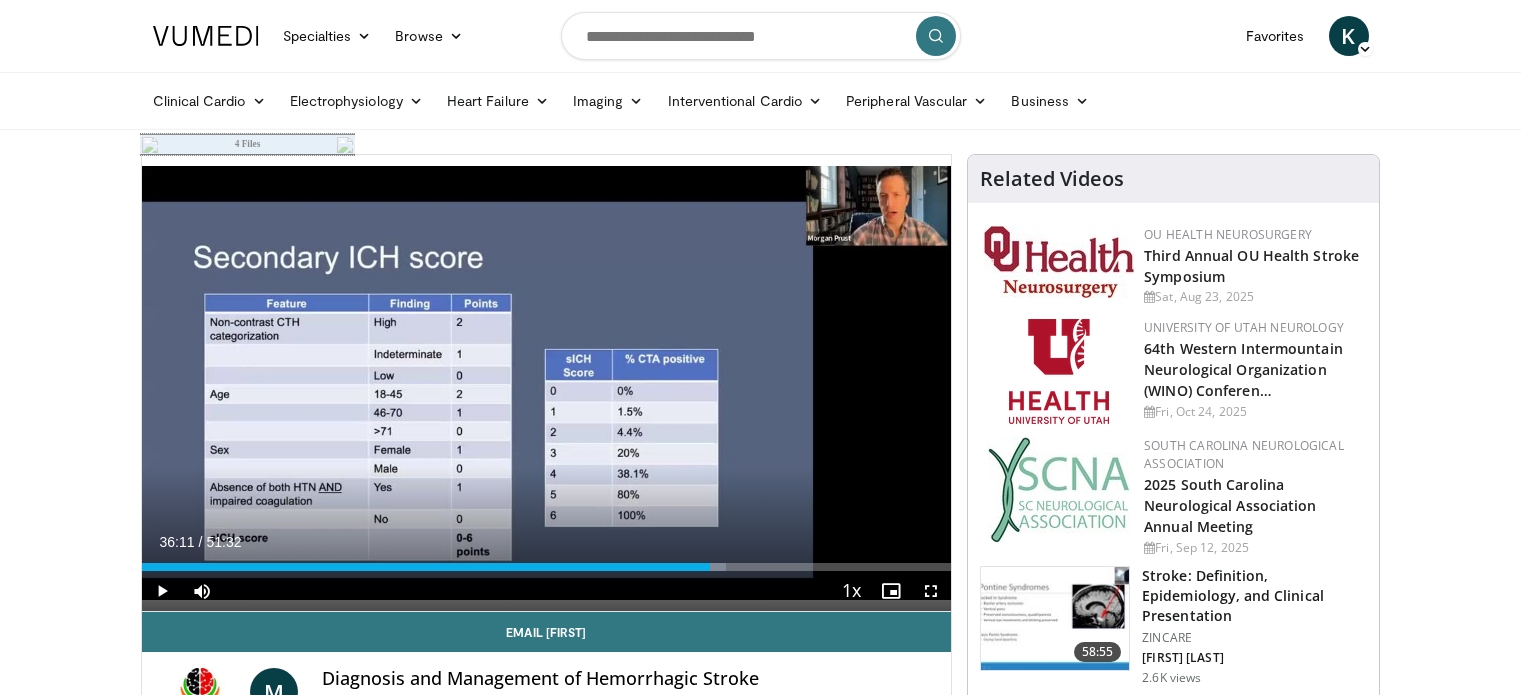 scroll, scrollTop: 0, scrollLeft: 0, axis: both 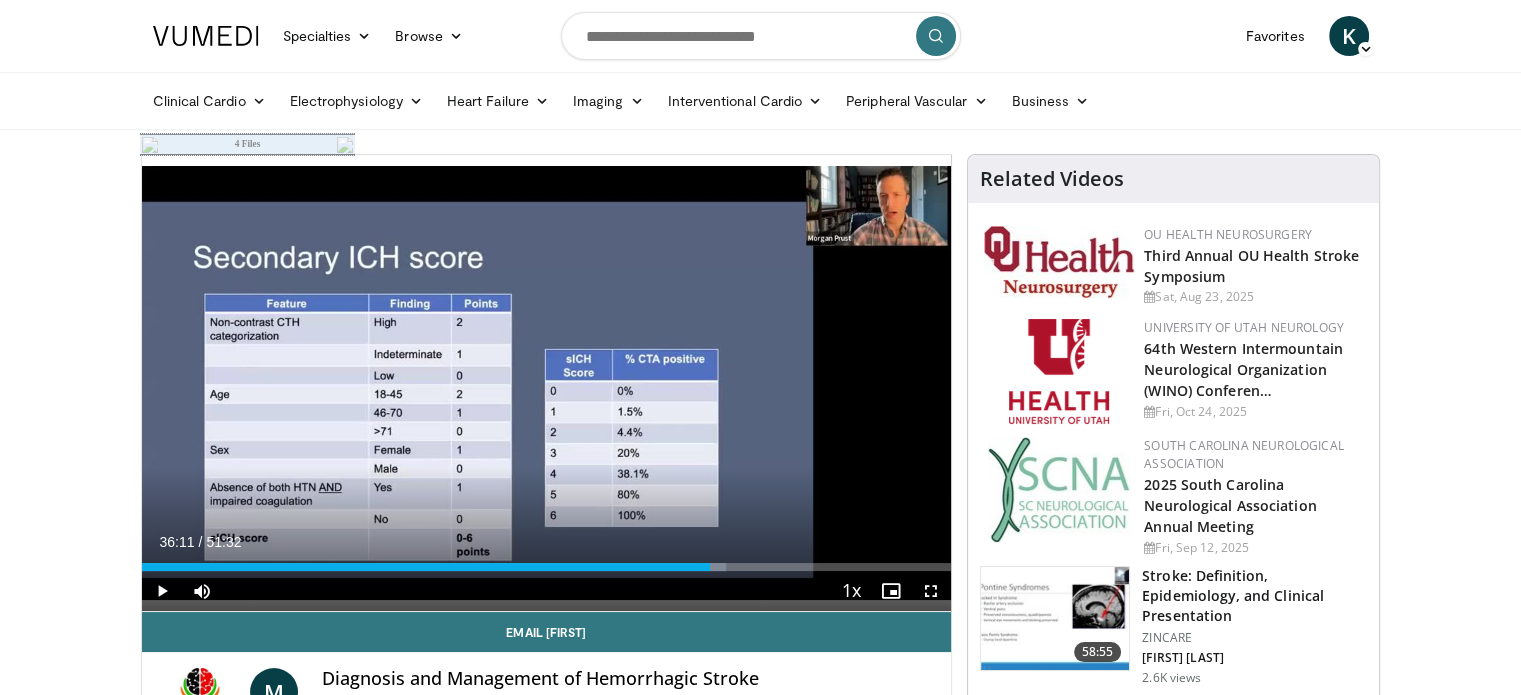 type 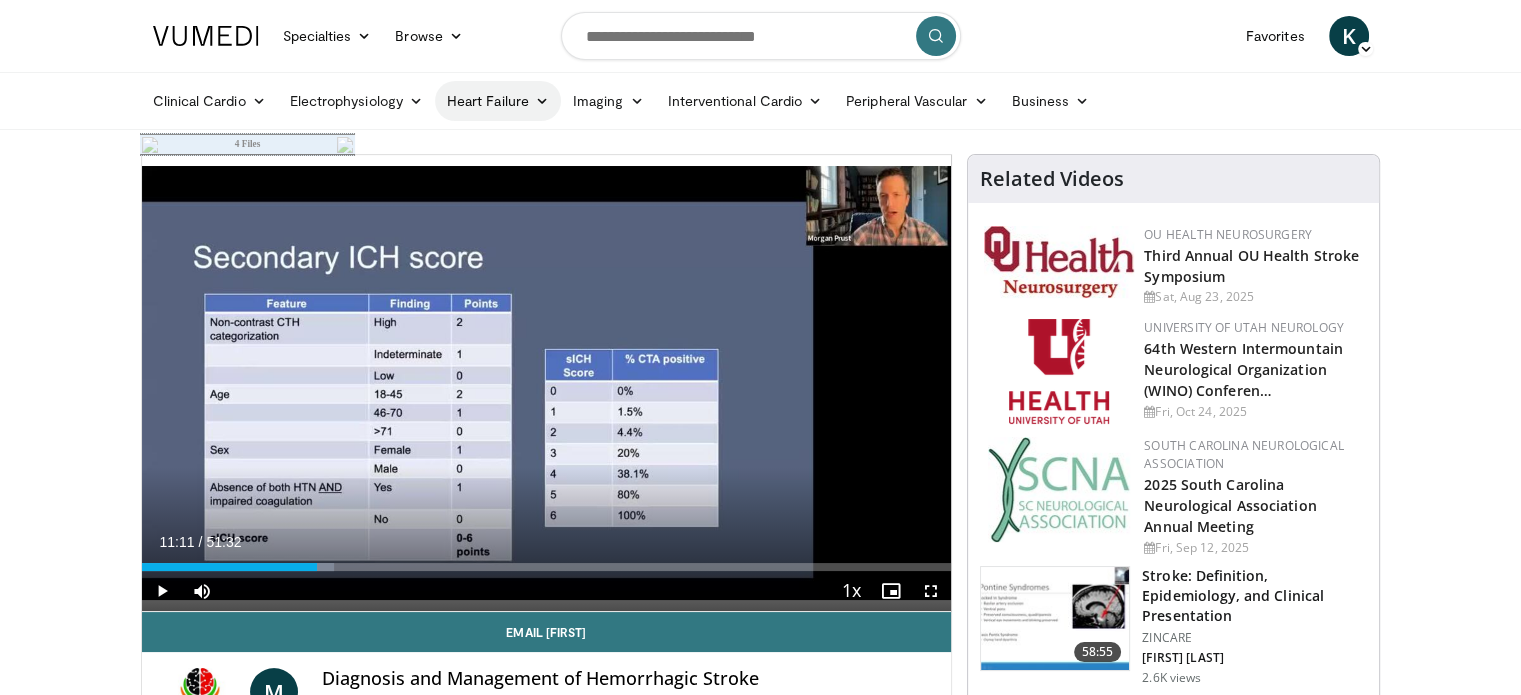 click on "Heart Failure" at bounding box center (498, 101) 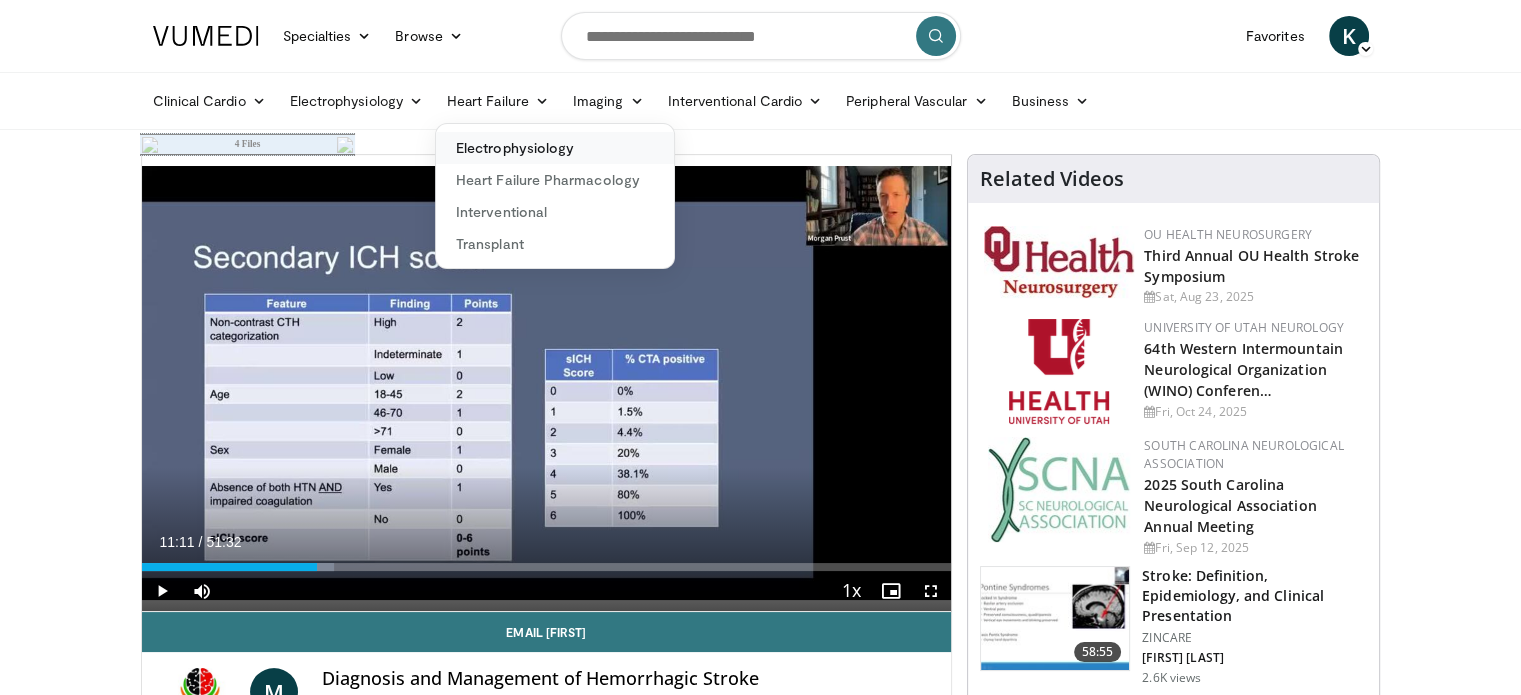 click on "Electrophysiology" at bounding box center [555, 148] 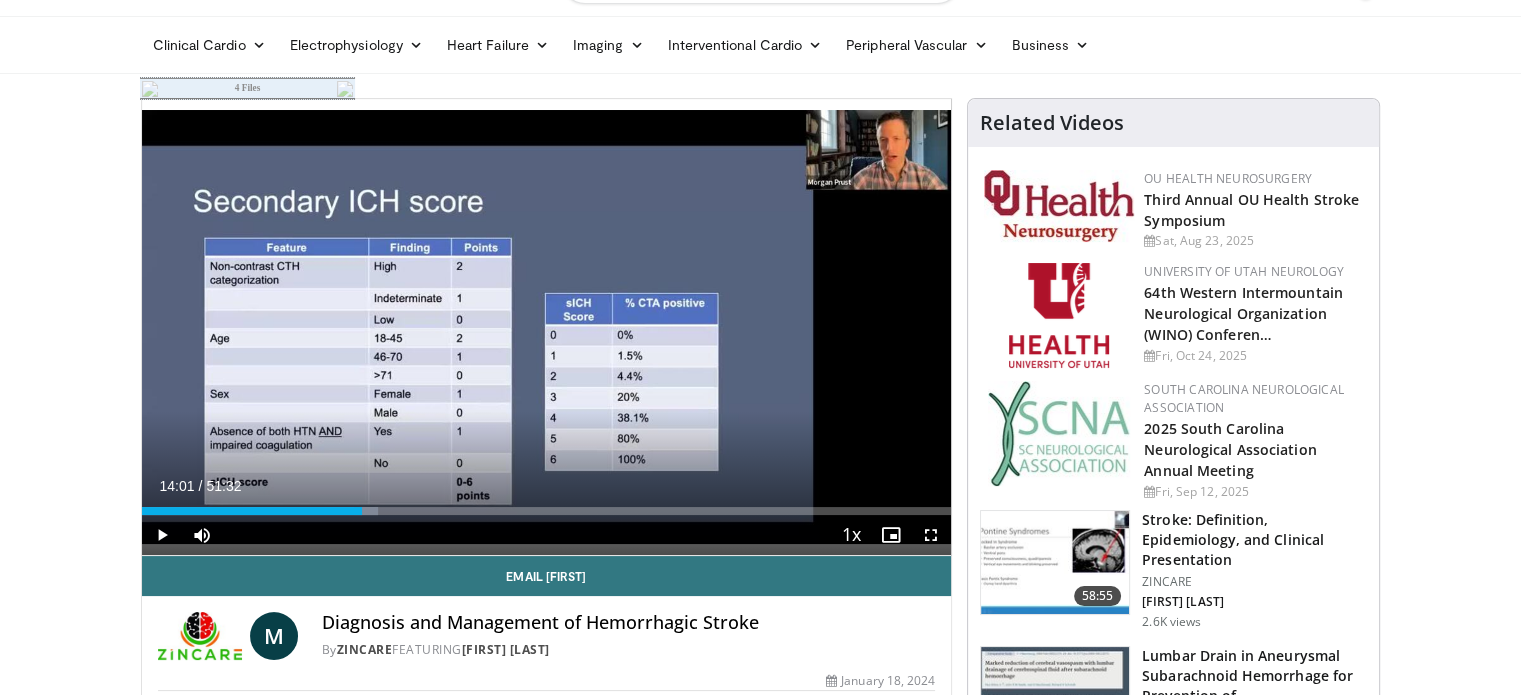 scroll, scrollTop: 96, scrollLeft: 0, axis: vertical 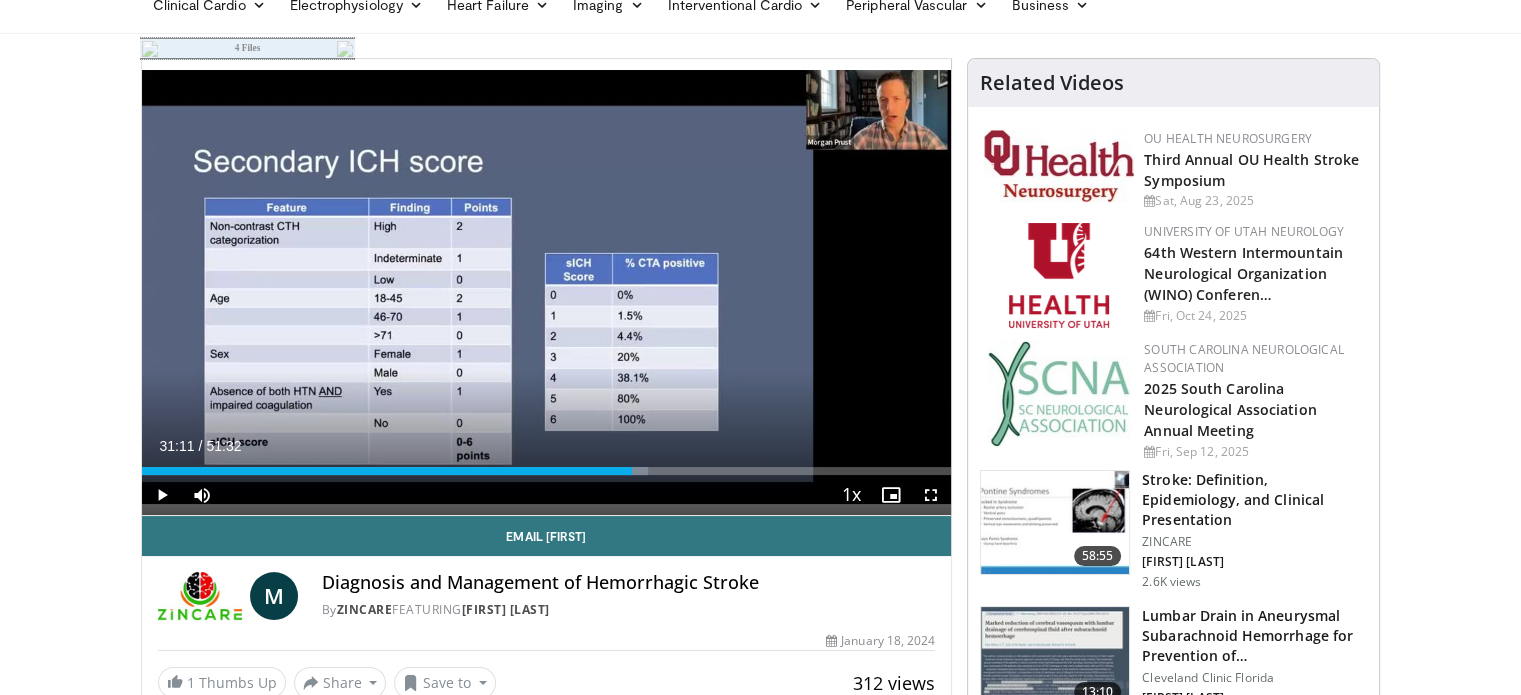 click on "**********" at bounding box center (554, 1588) 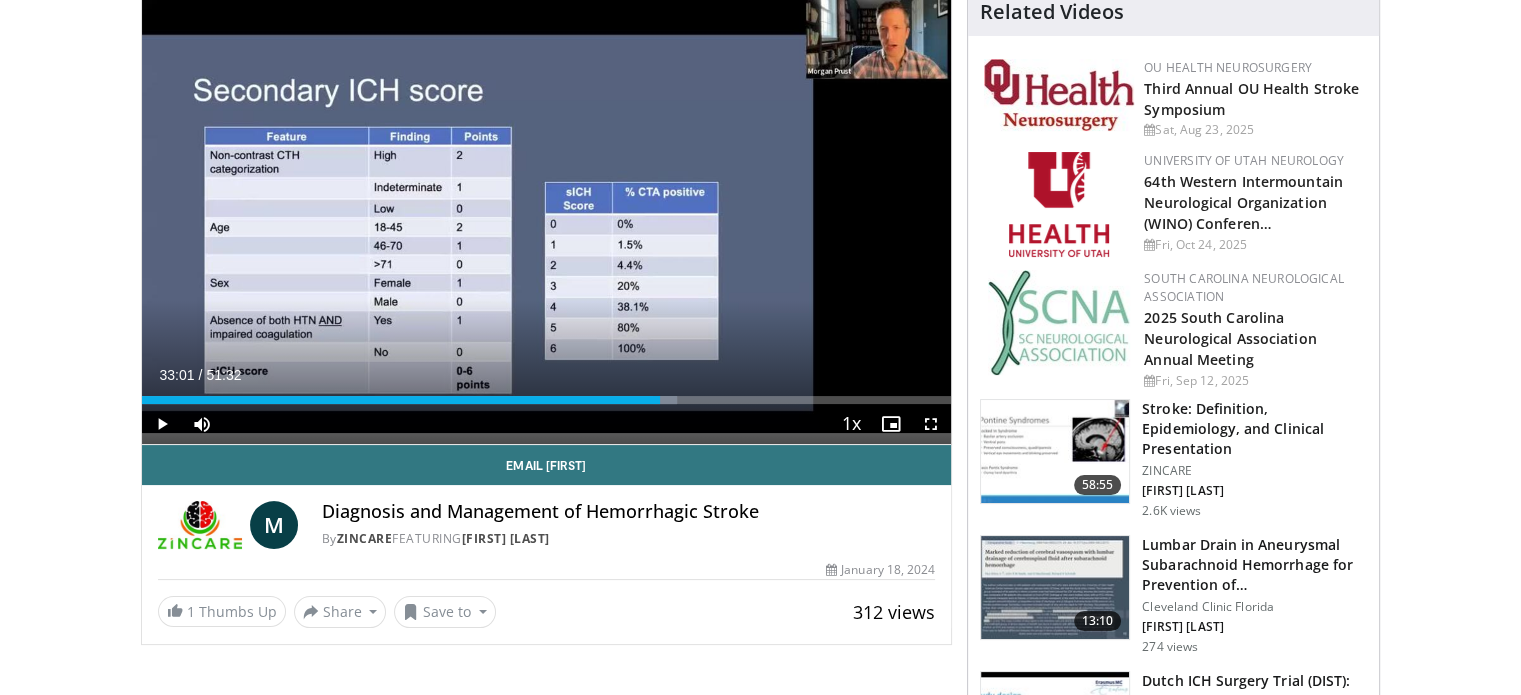 scroll, scrollTop: 177, scrollLeft: 0, axis: vertical 